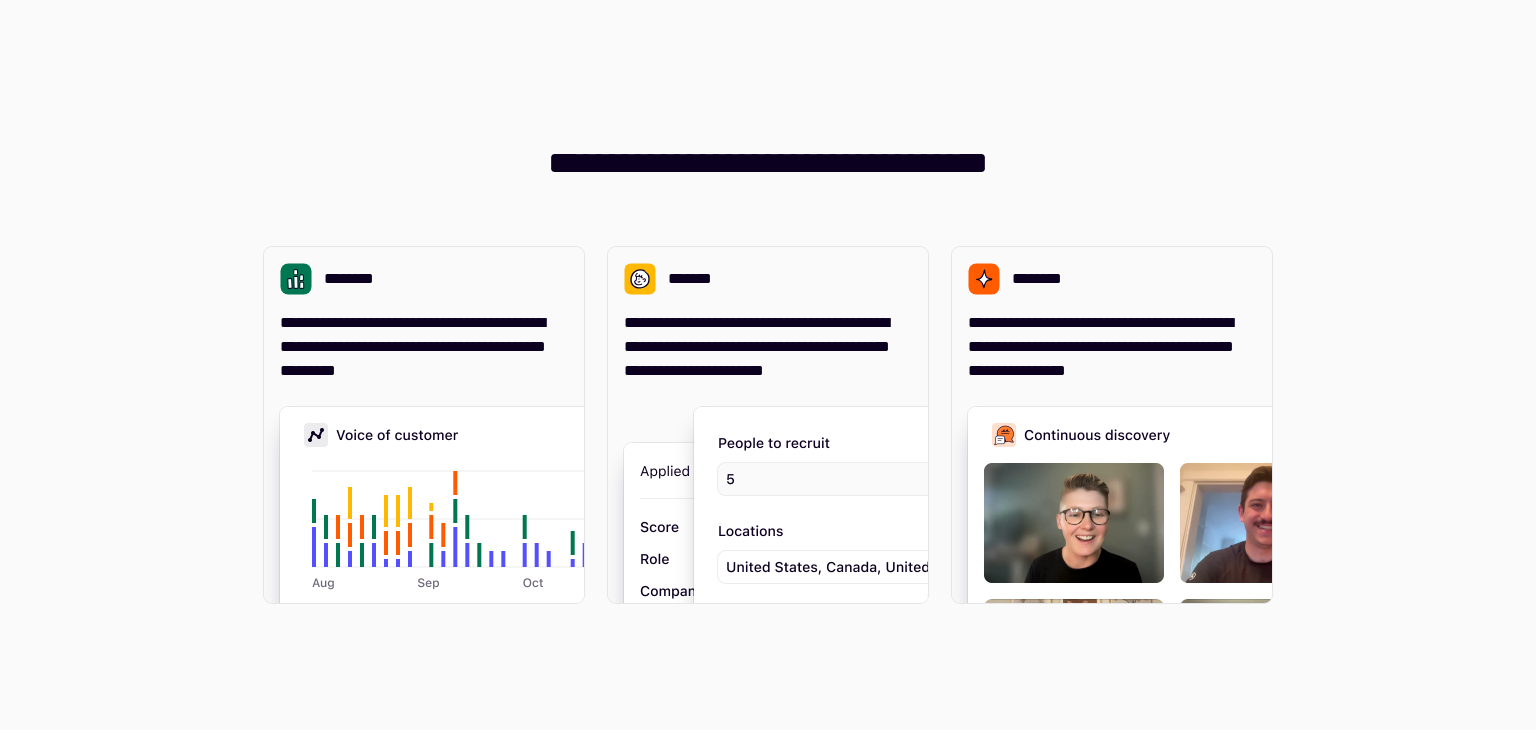 scroll, scrollTop: 0, scrollLeft: 0, axis: both 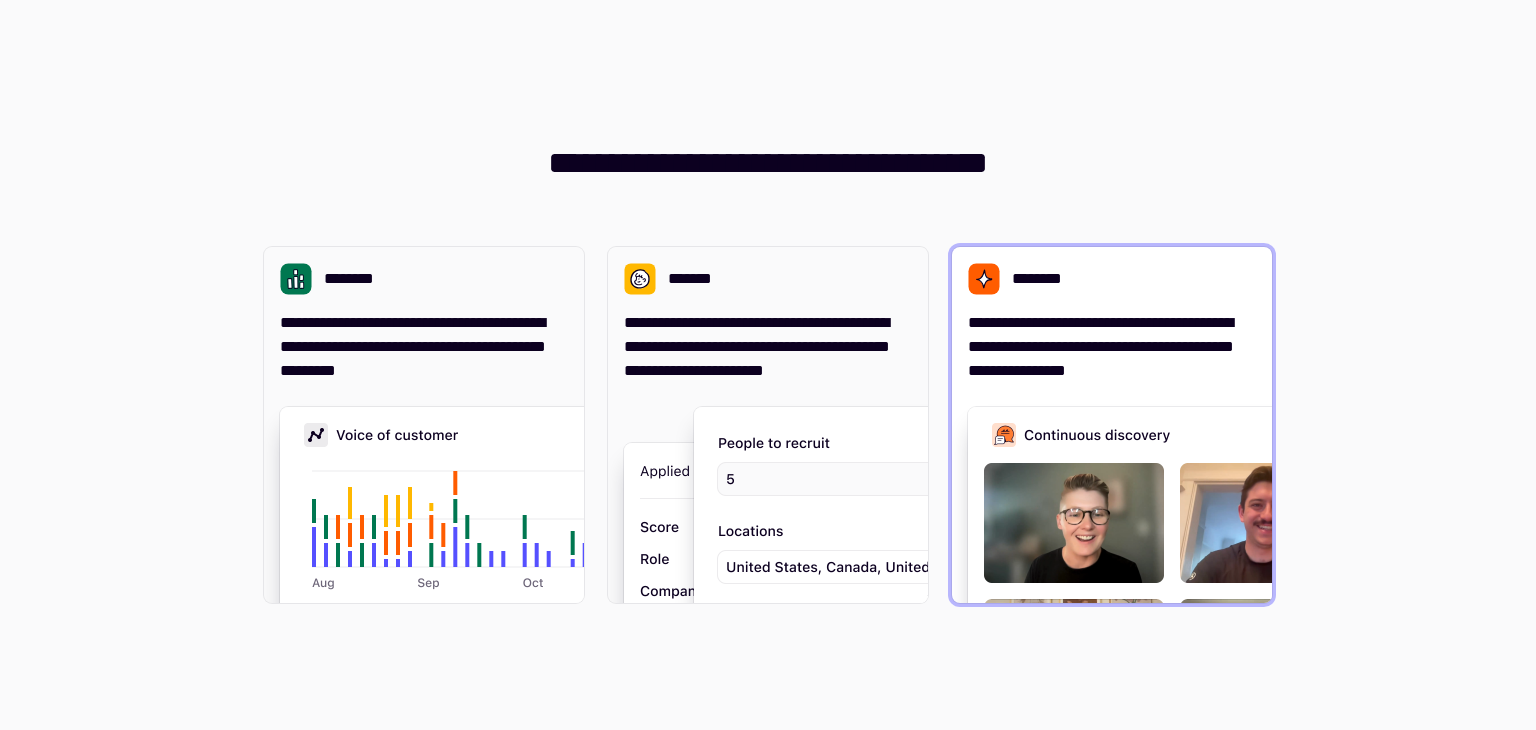 click on "**********" at bounding box center [1112, 425] 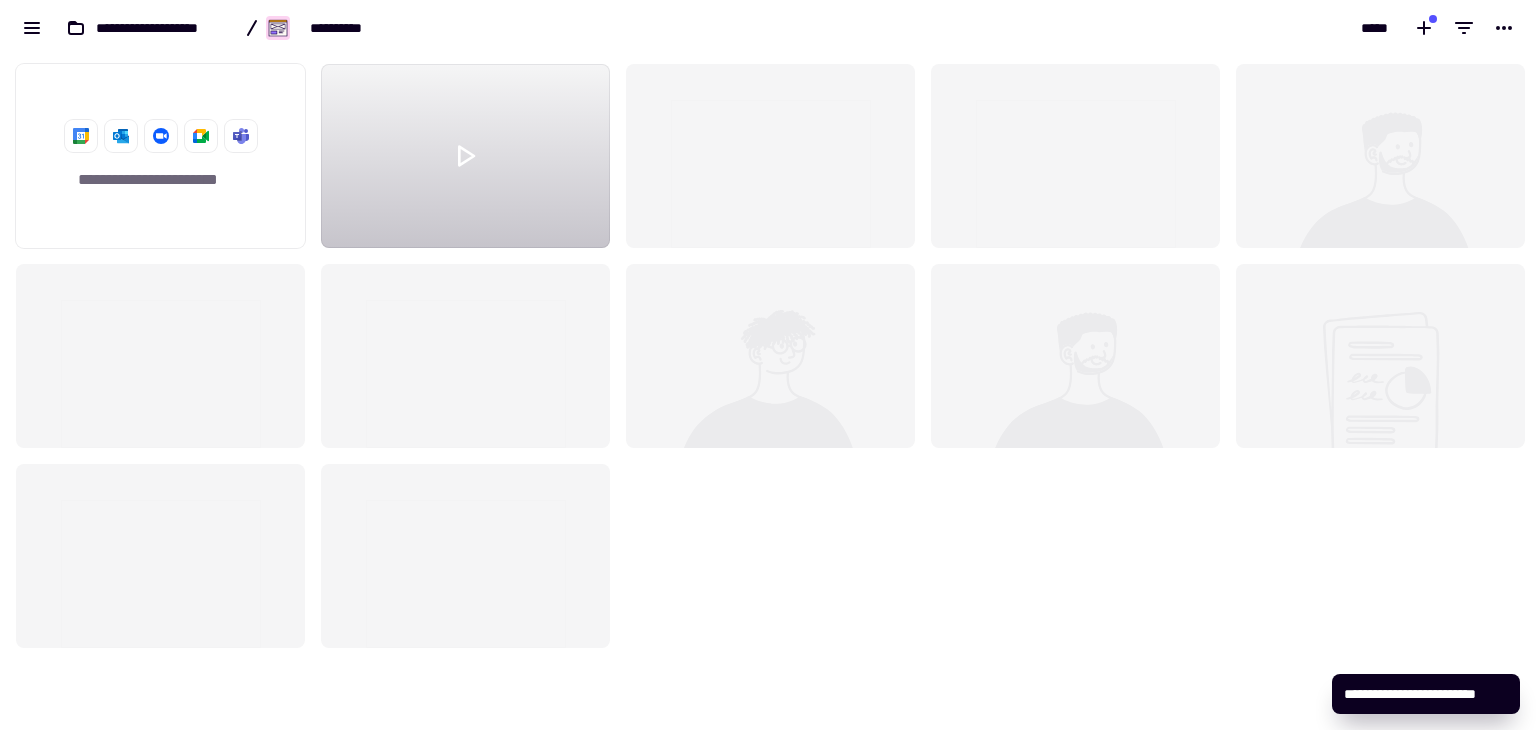 scroll, scrollTop: 16, scrollLeft: 16, axis: both 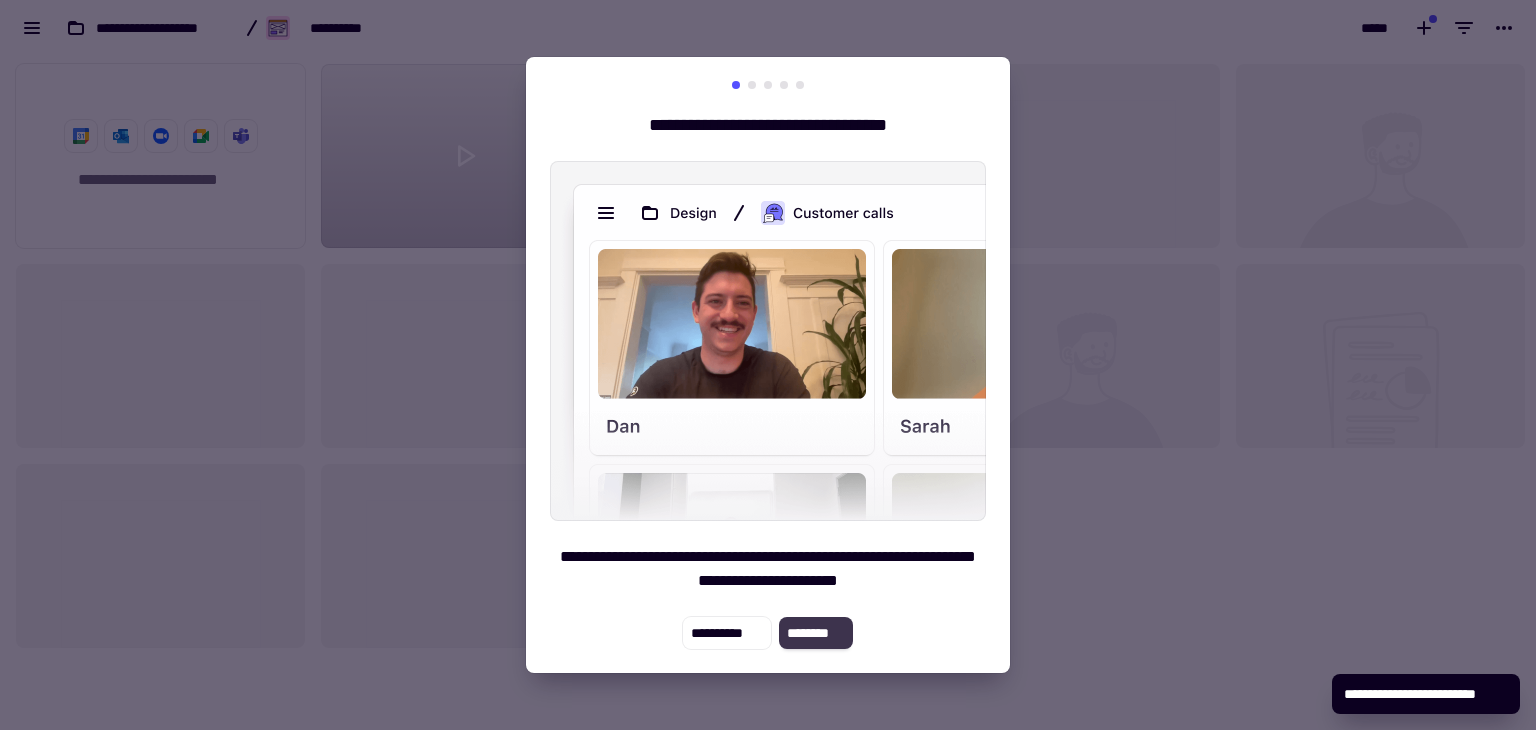 click on "********" 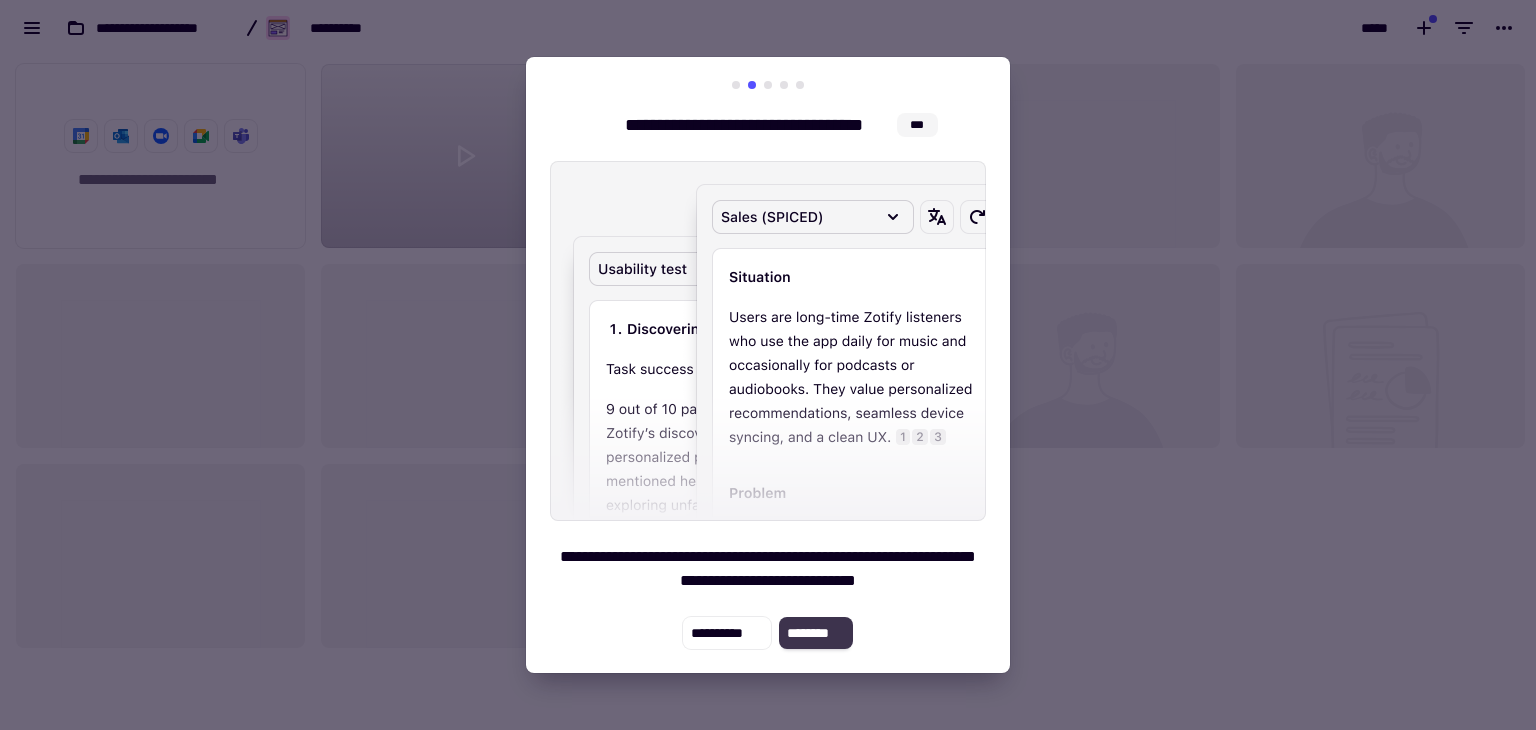 click on "********" 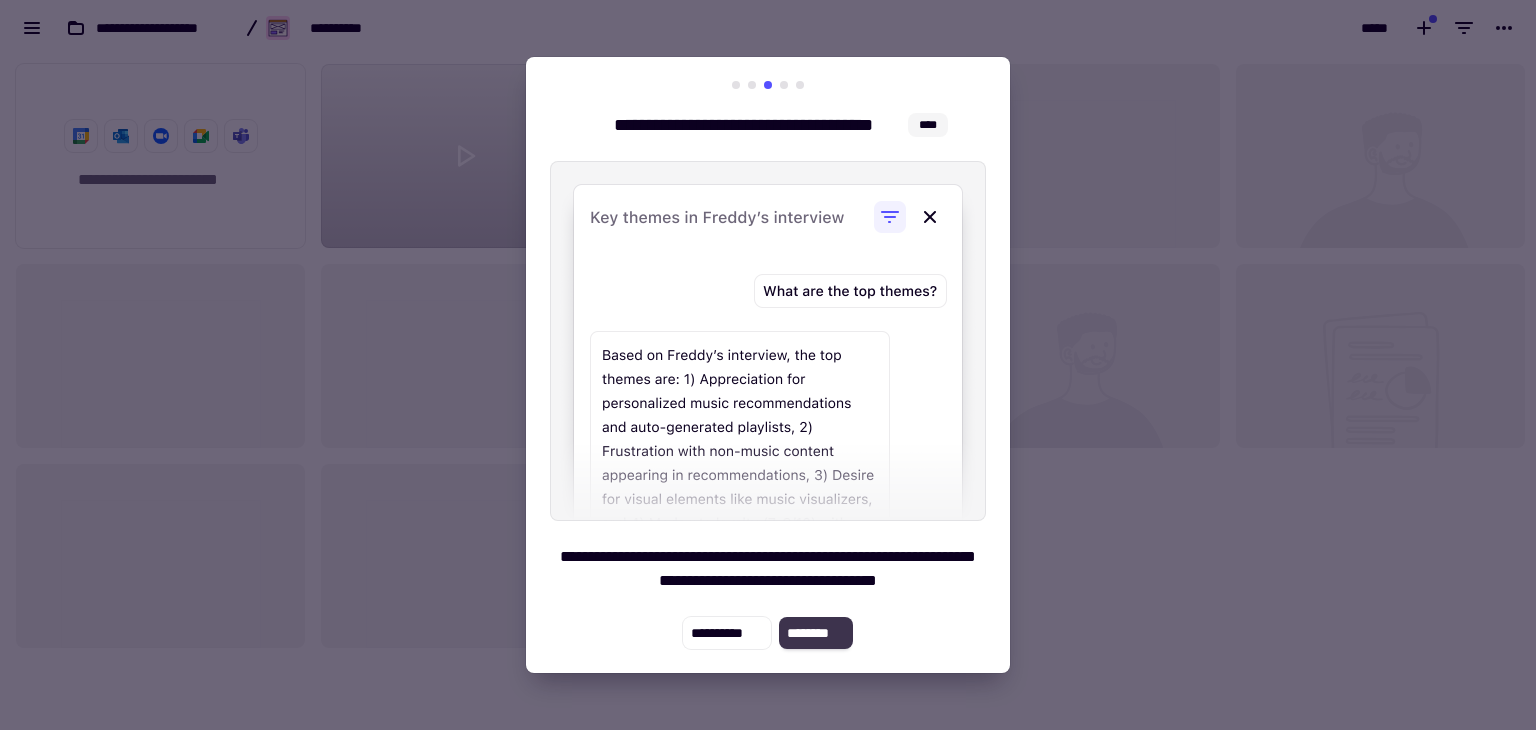 click on "********" 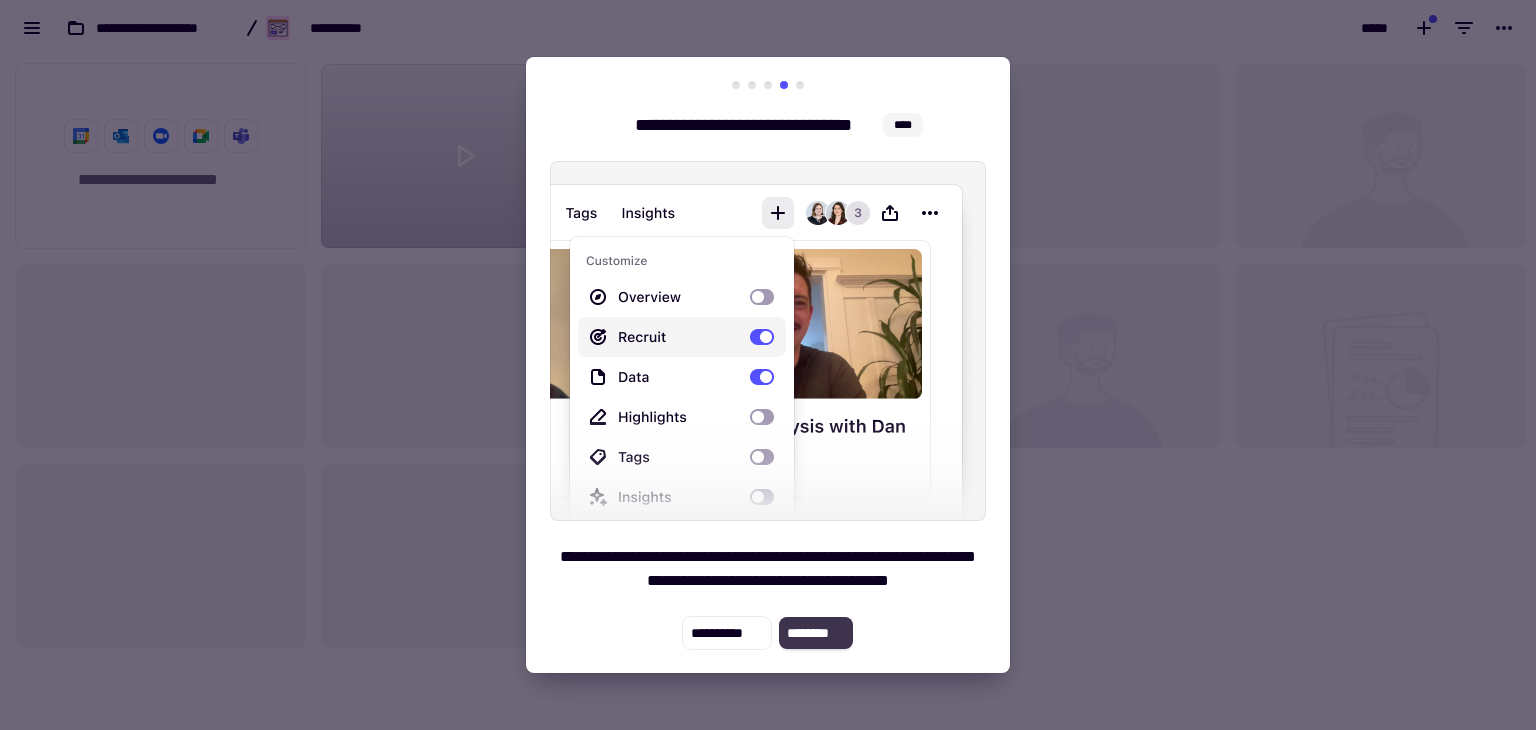 click on "********" 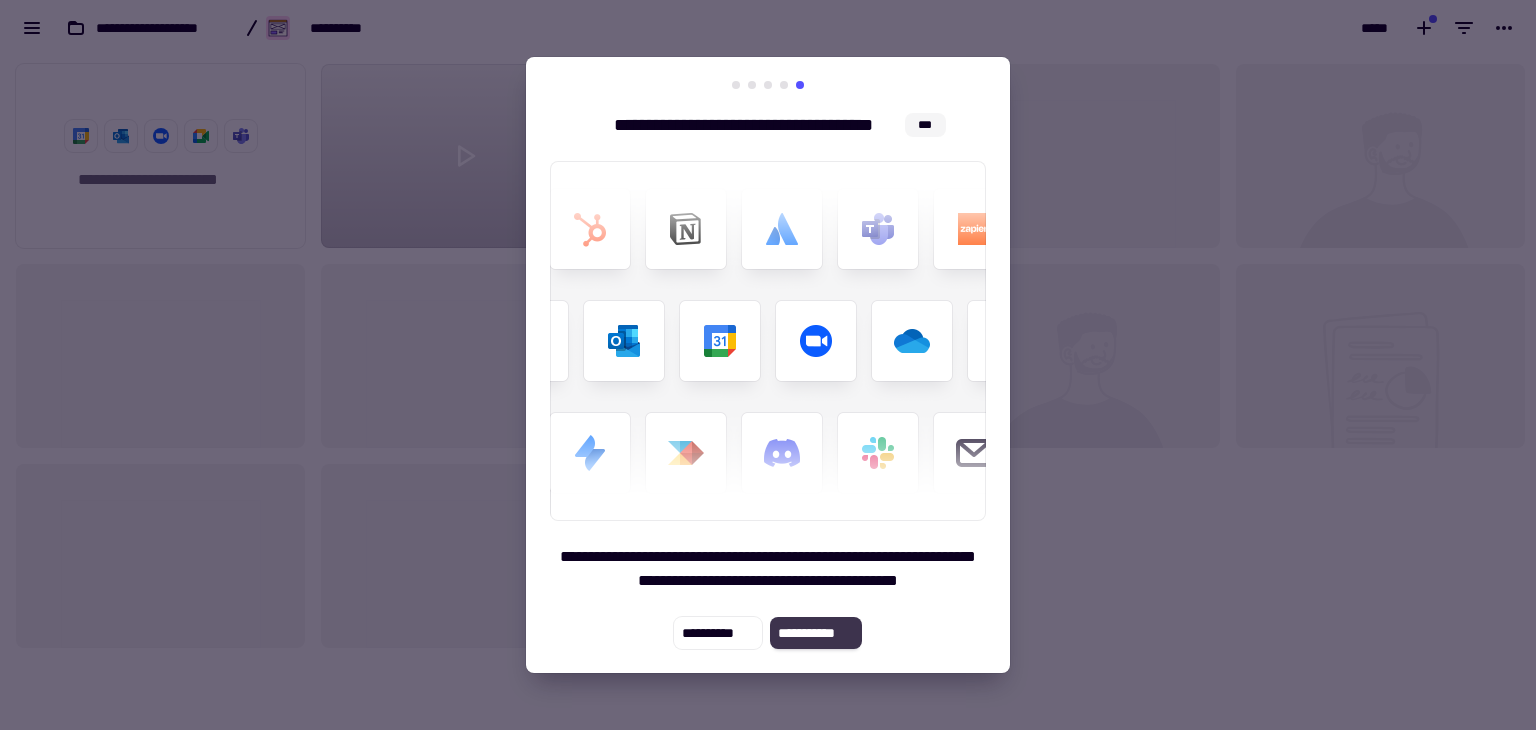click on "**********" 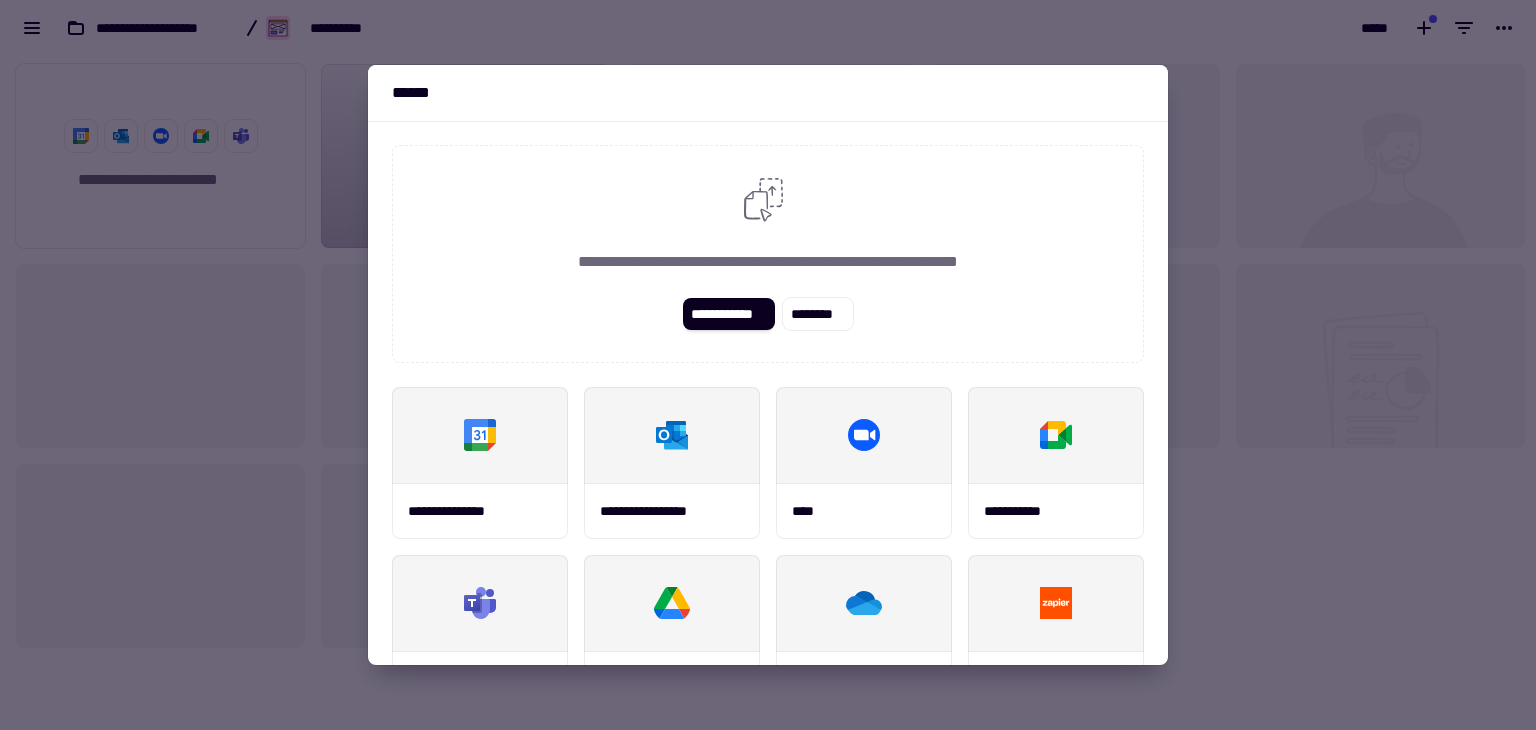click at bounding box center [768, 365] 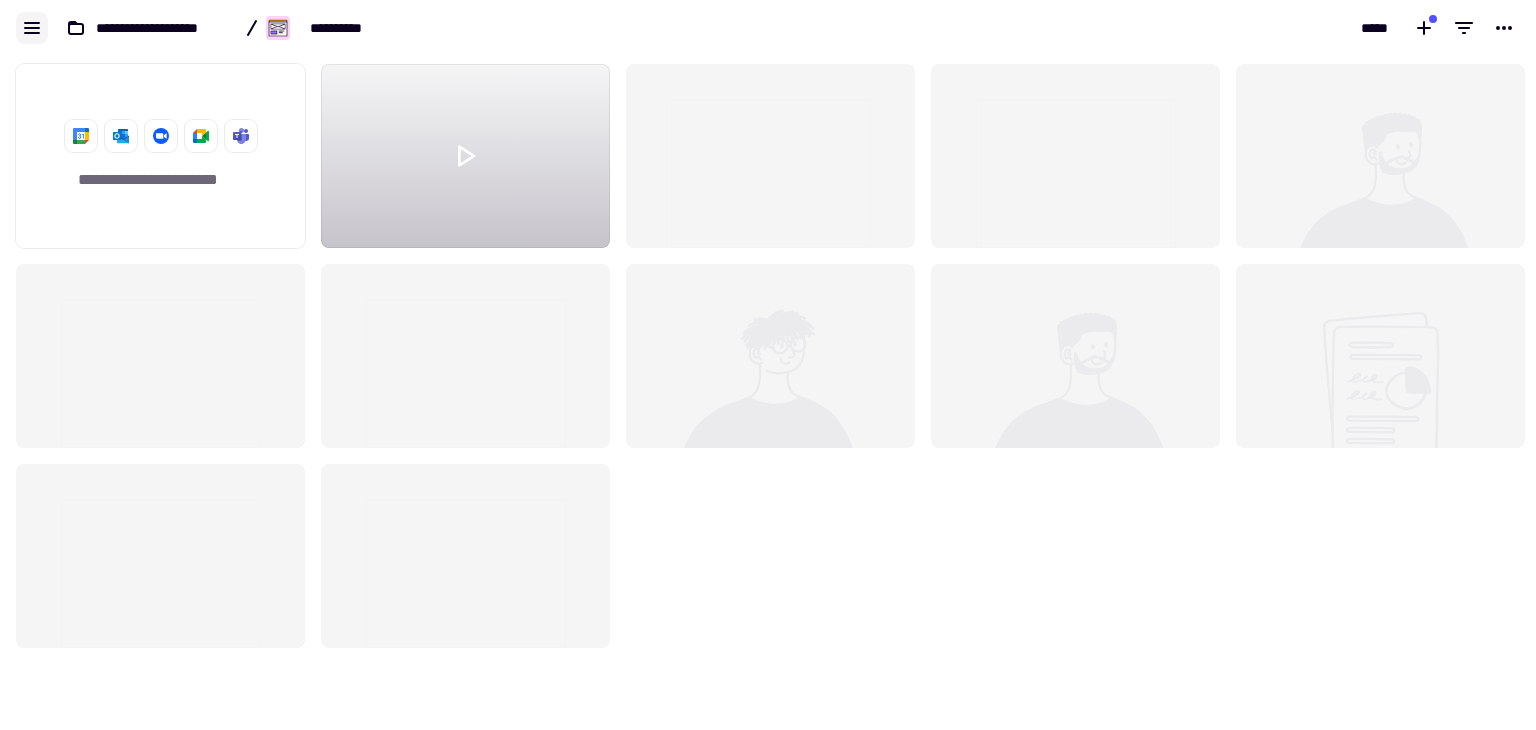 click 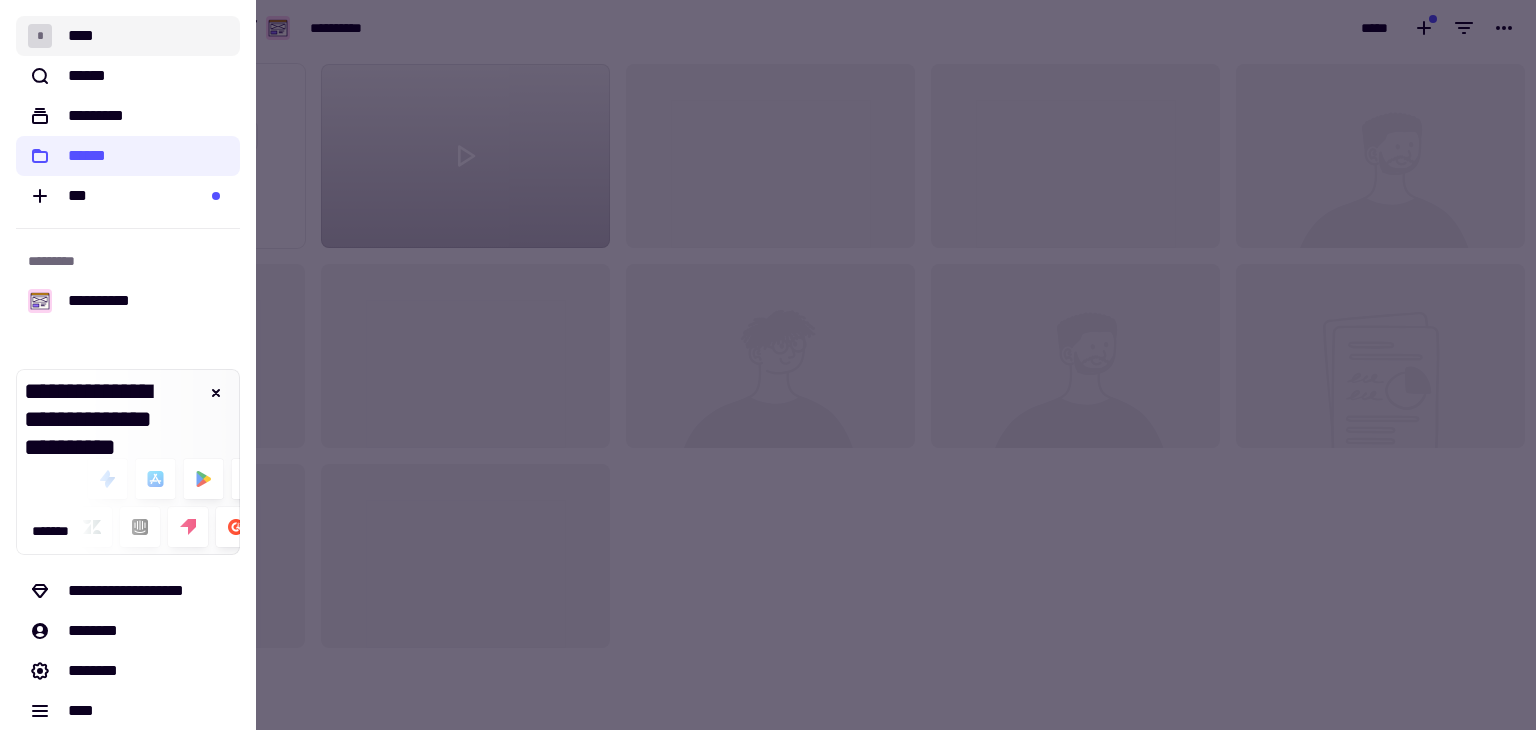 click on "* ****" 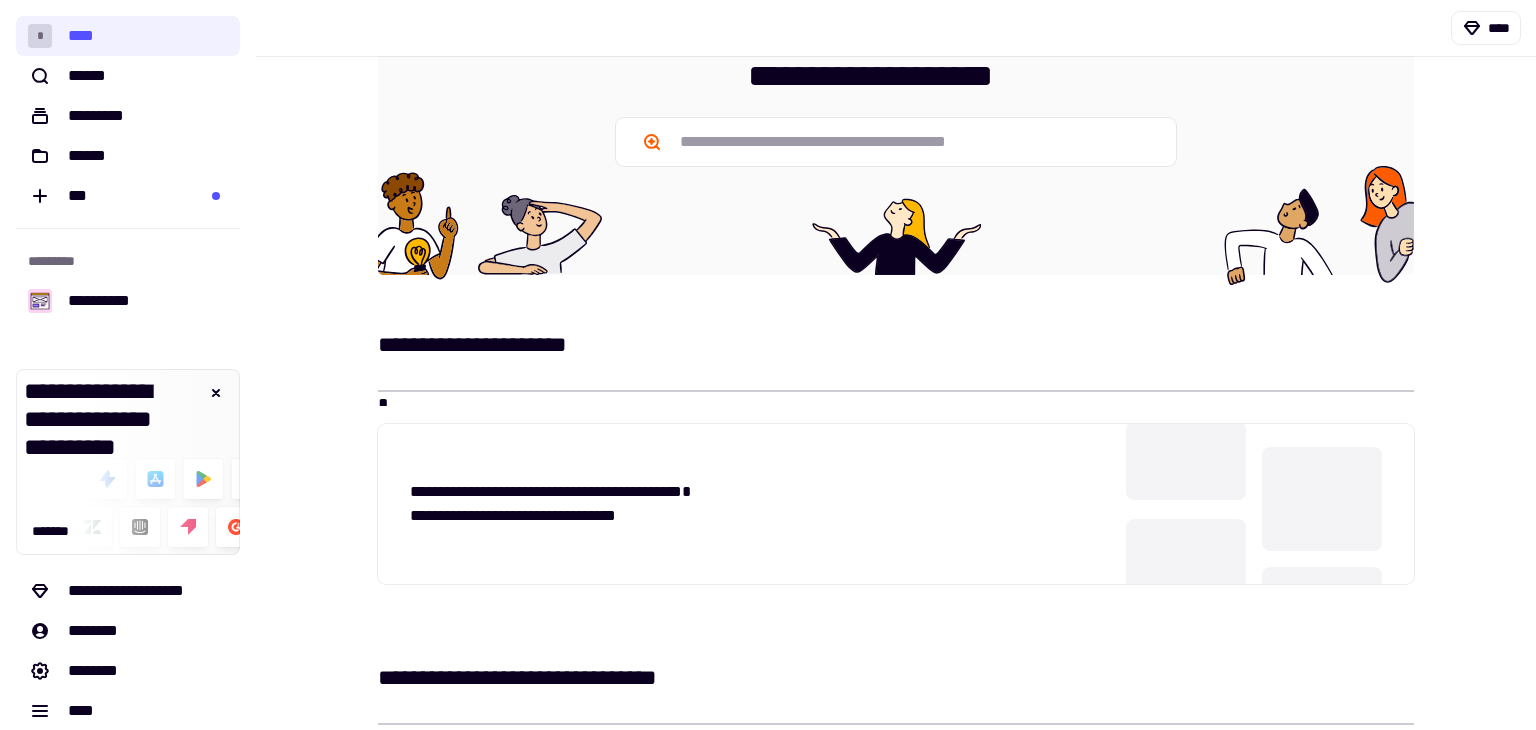 scroll, scrollTop: 0, scrollLeft: 0, axis: both 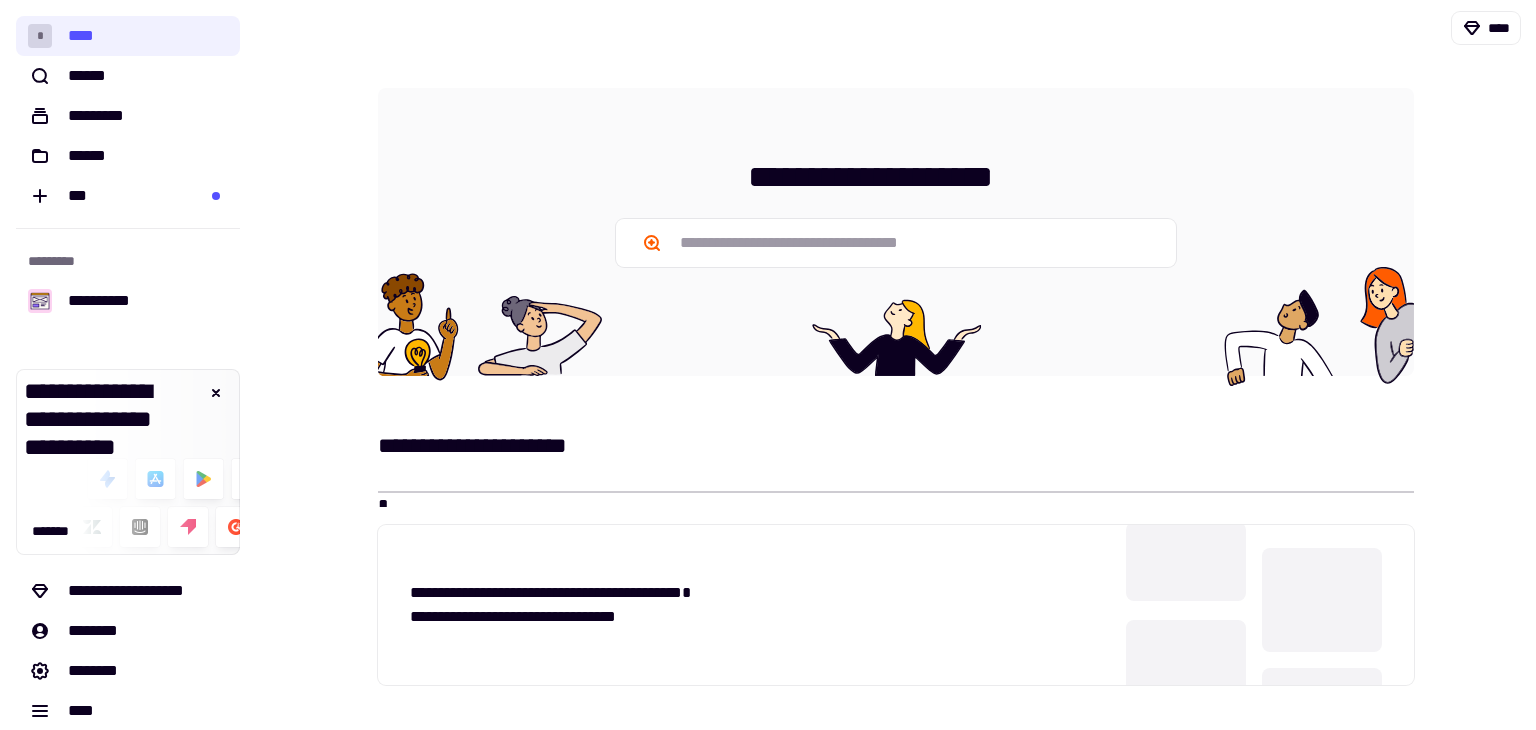 click on "**********" at bounding box center [896, 232] 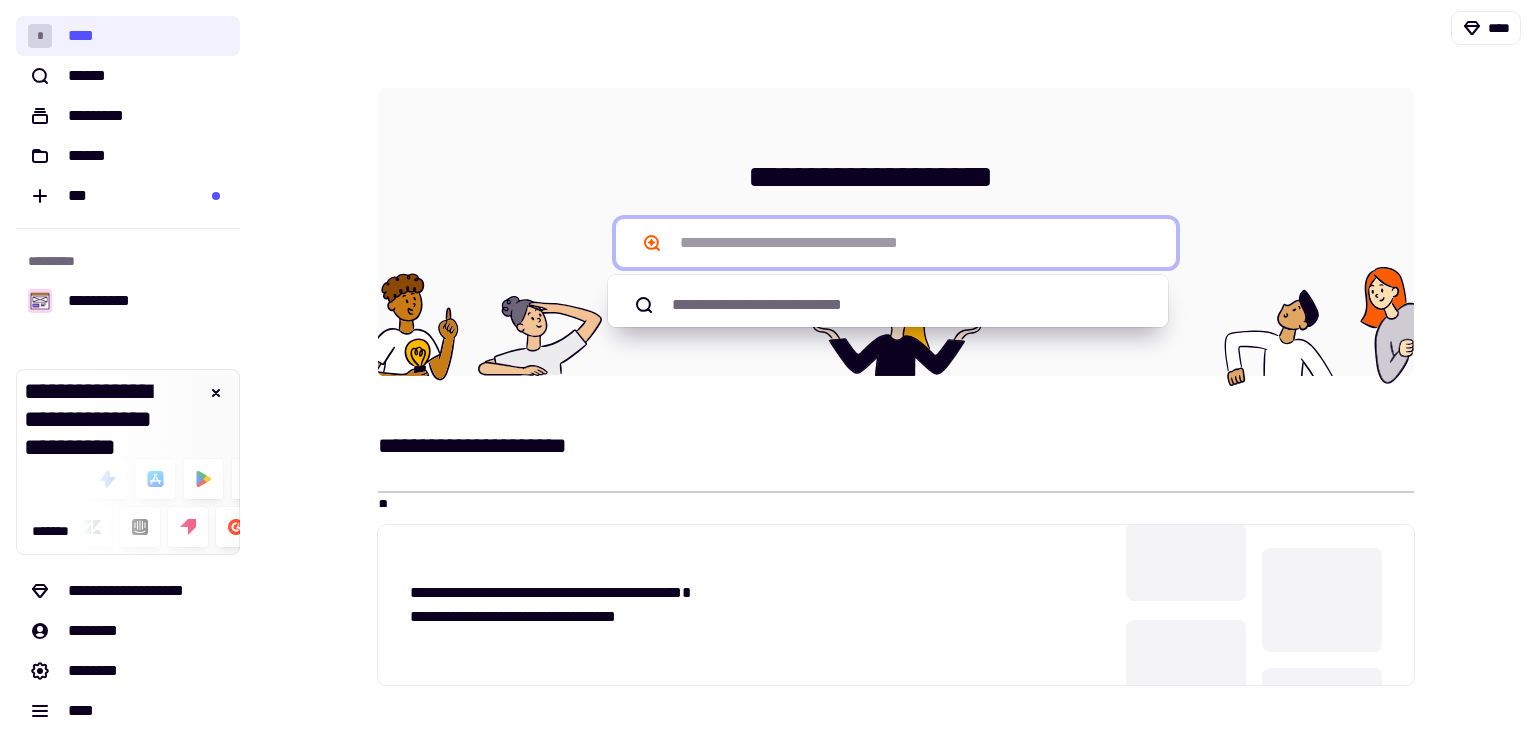 click at bounding box center [896, 243] 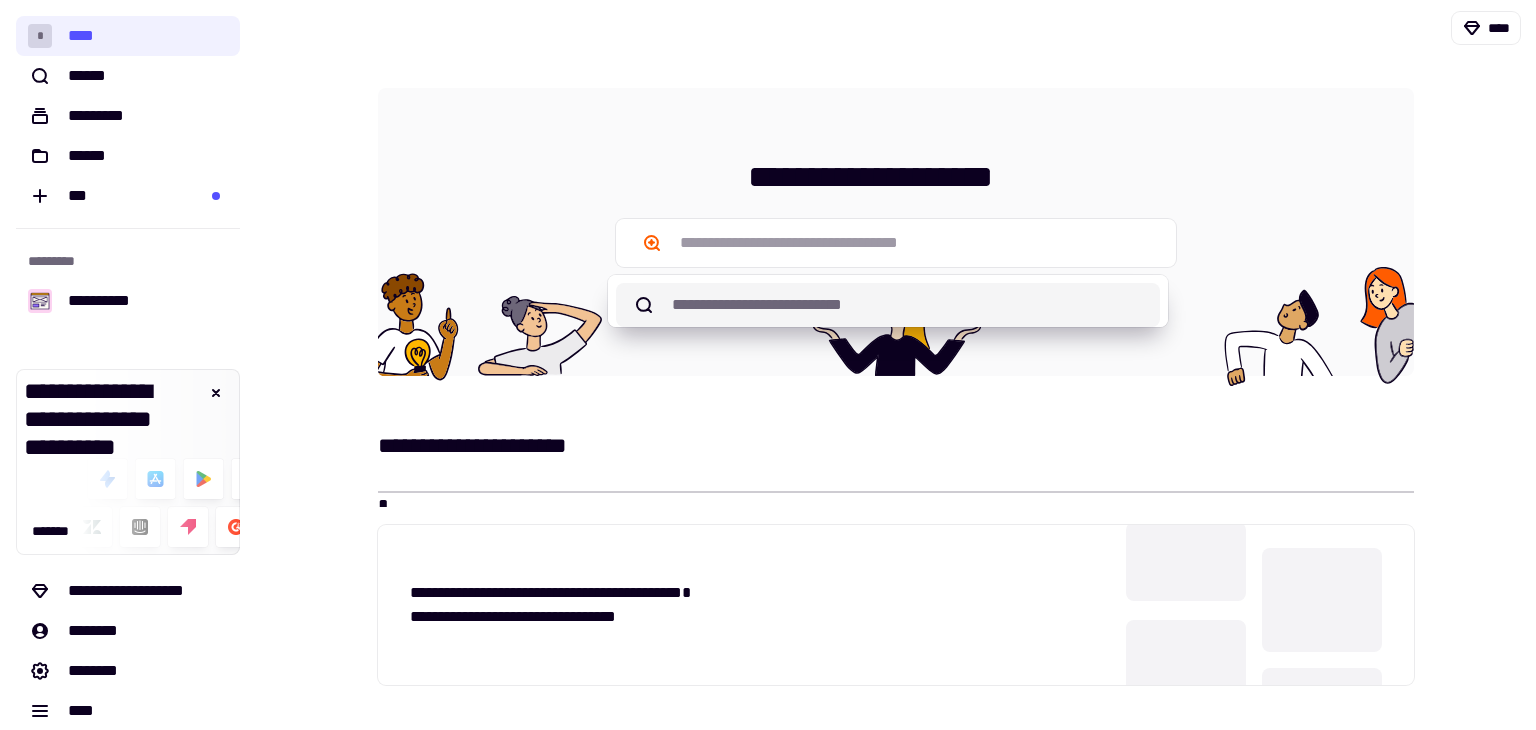 click on "**********" at bounding box center (896, 445) 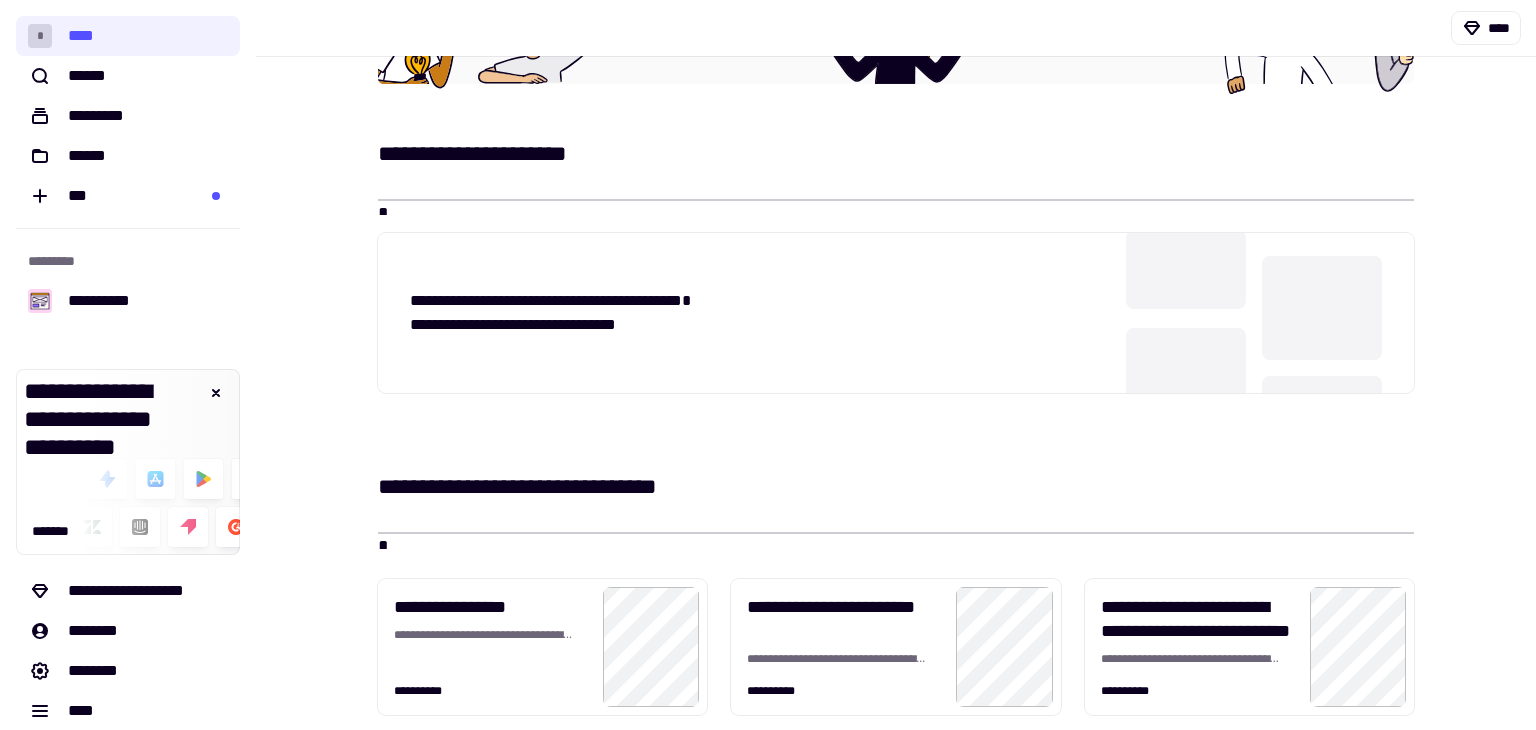 scroll, scrollTop: 300, scrollLeft: 0, axis: vertical 